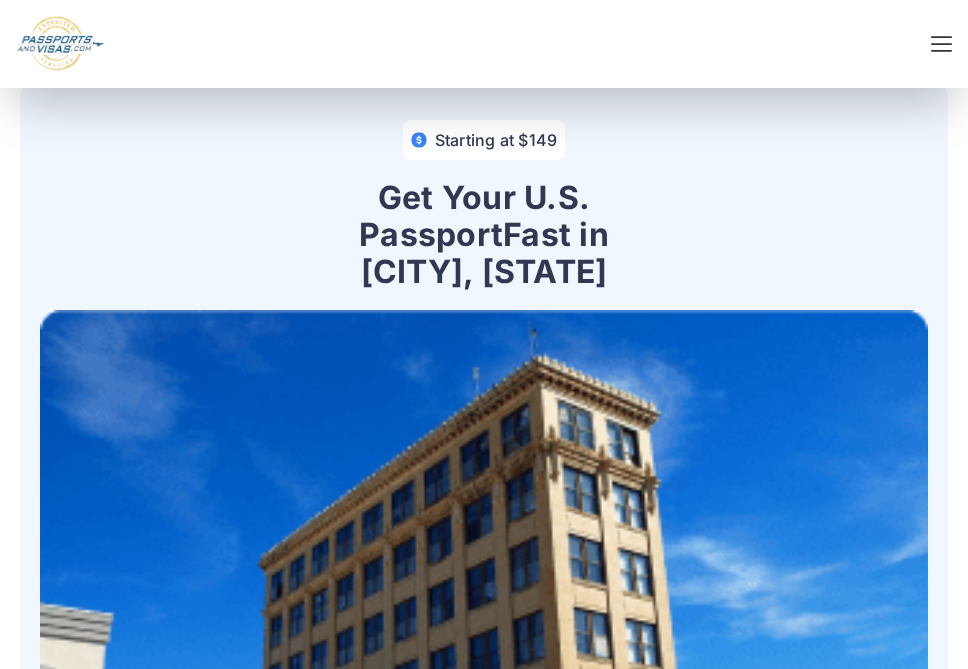 scroll, scrollTop: 1210, scrollLeft: 0, axis: vertical 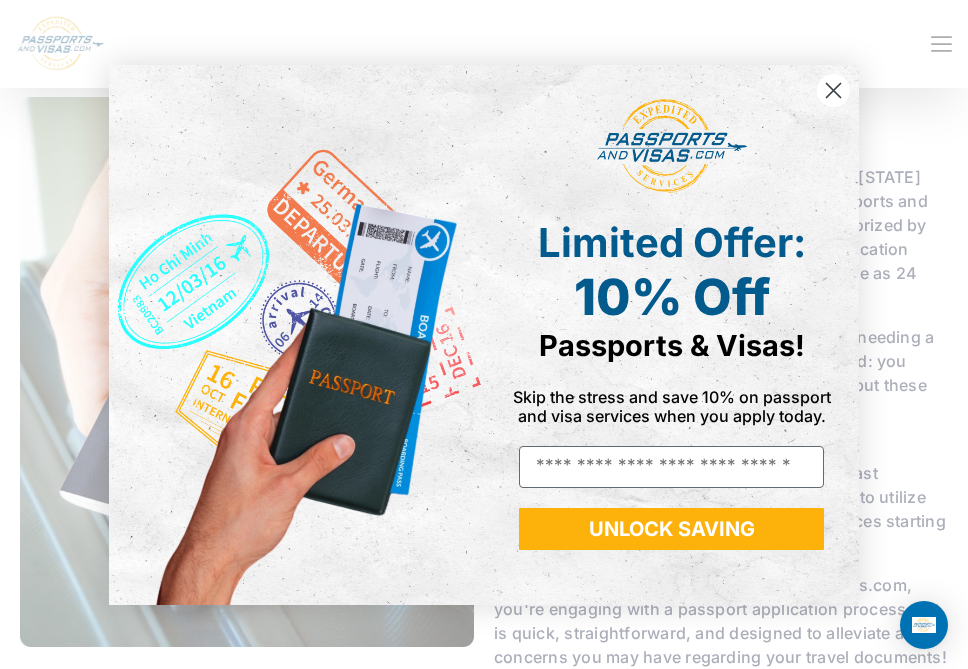 click 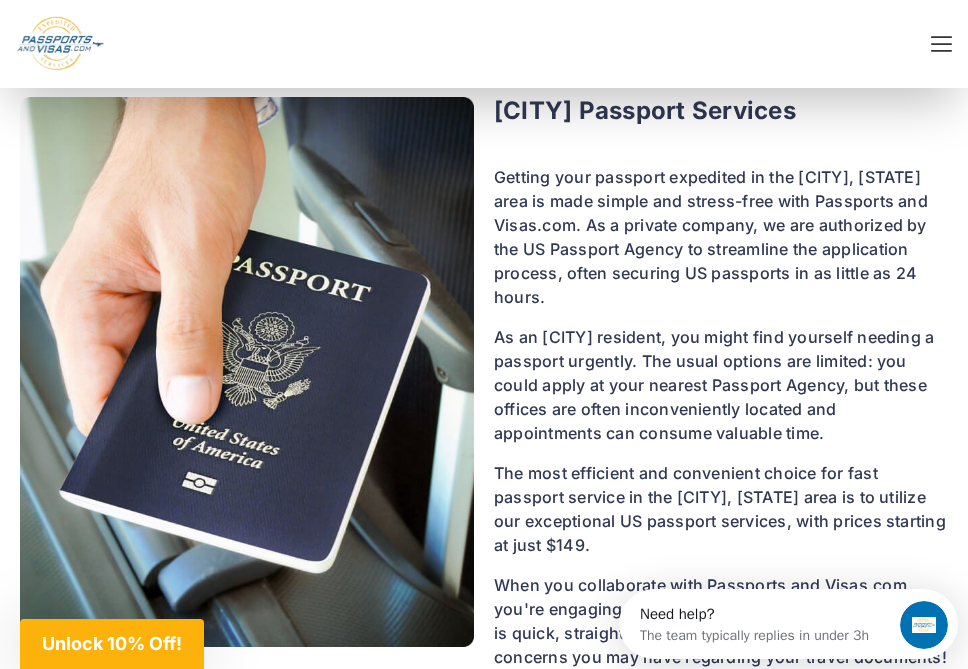 scroll, scrollTop: 0, scrollLeft: 0, axis: both 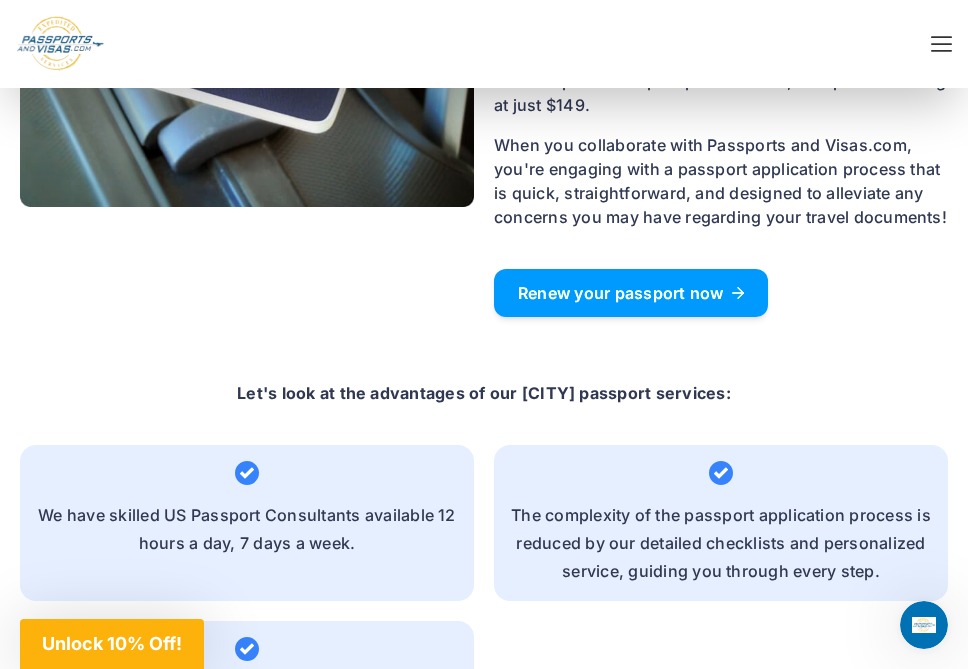 click on "Renew your passport now" at bounding box center [631, 293] 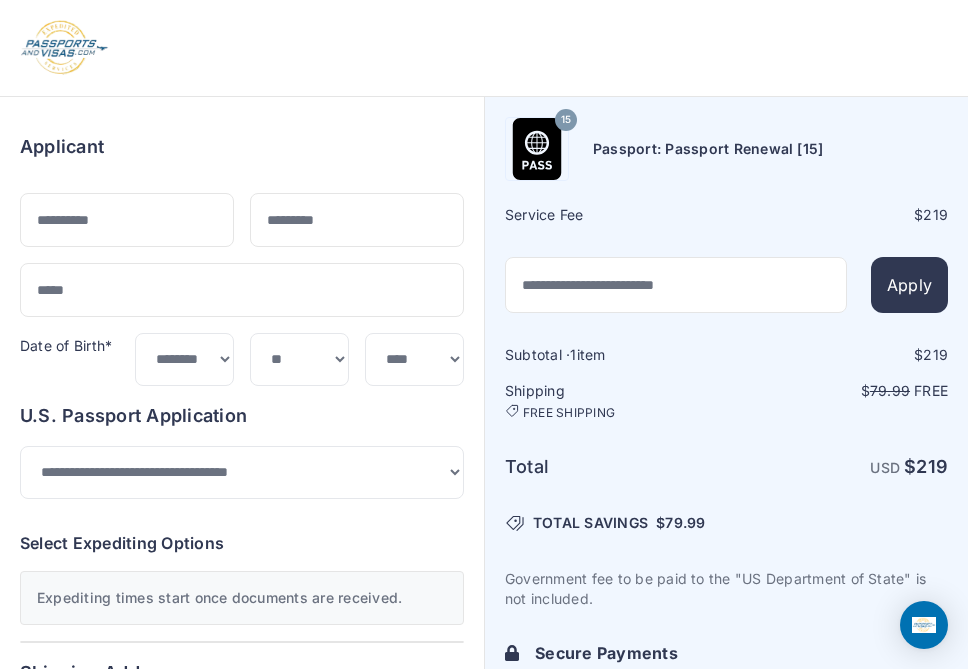 scroll, scrollTop: 0, scrollLeft: 0, axis: both 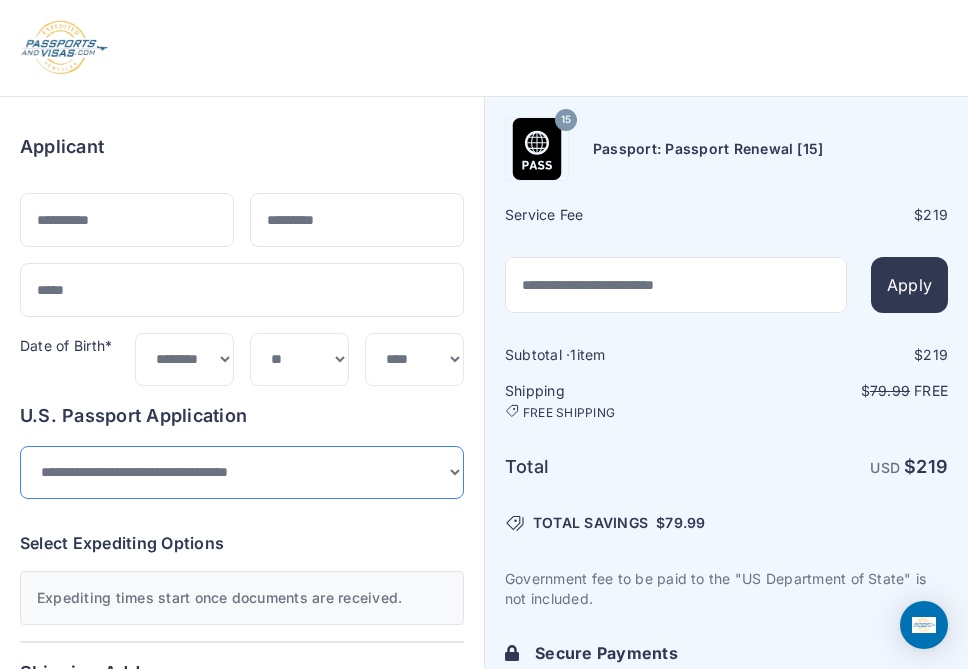 click on "**********" at bounding box center [242, 472] 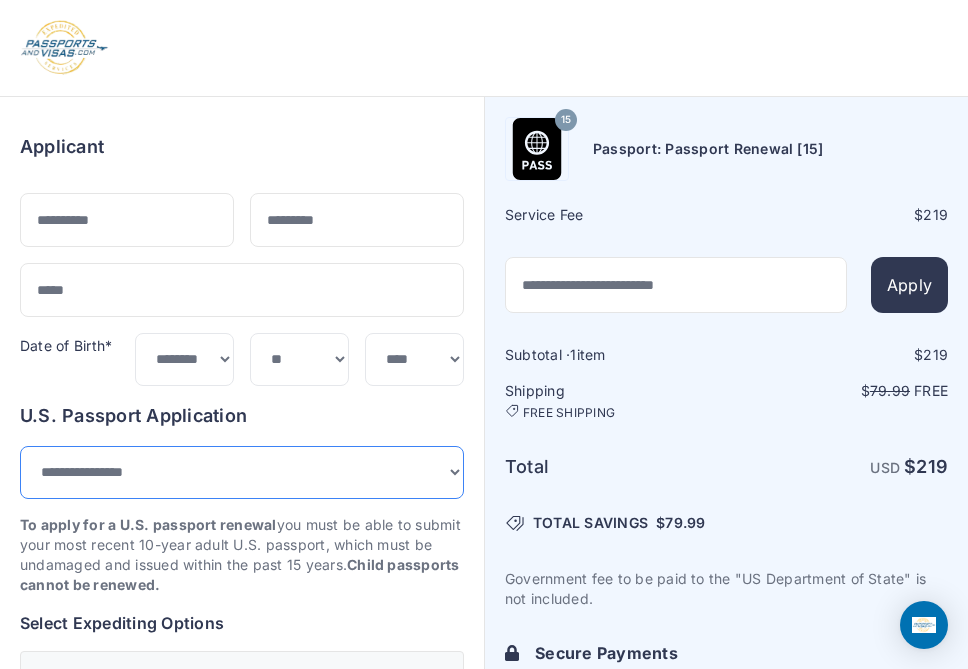 scroll, scrollTop: 0, scrollLeft: 0, axis: both 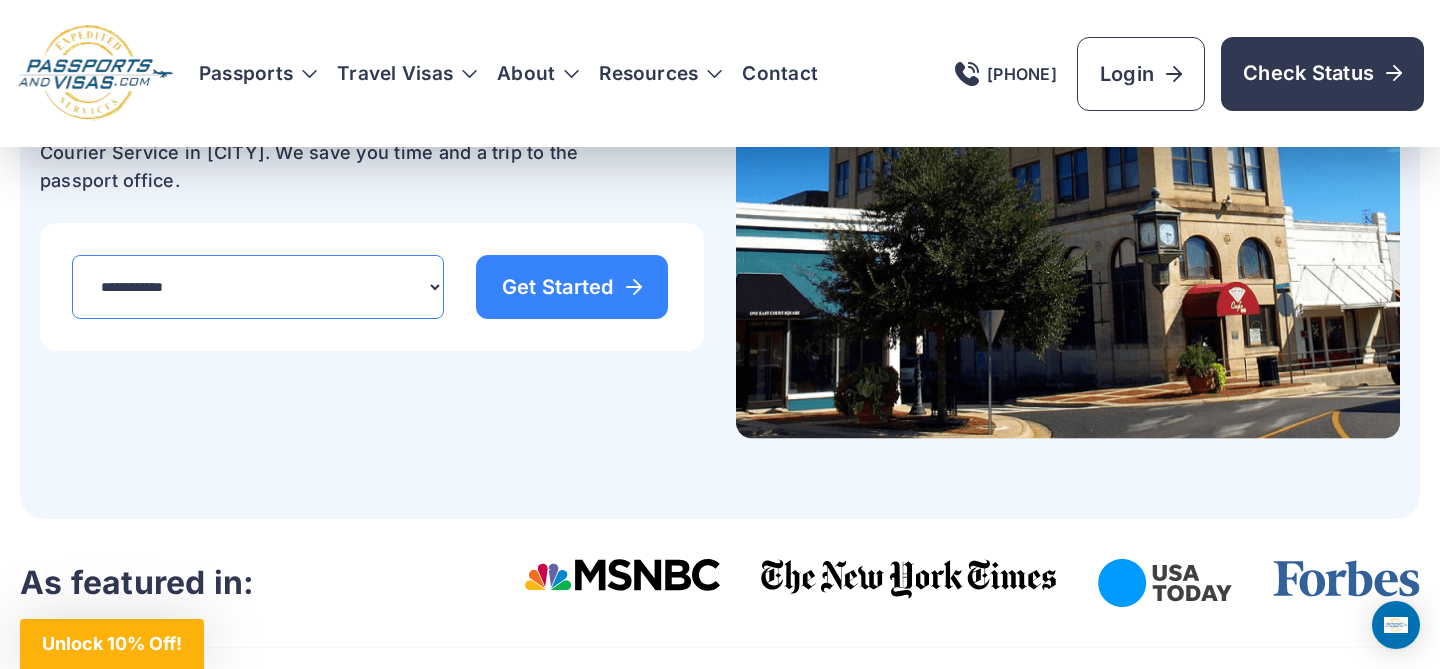 click on "**********" at bounding box center (258, 287) 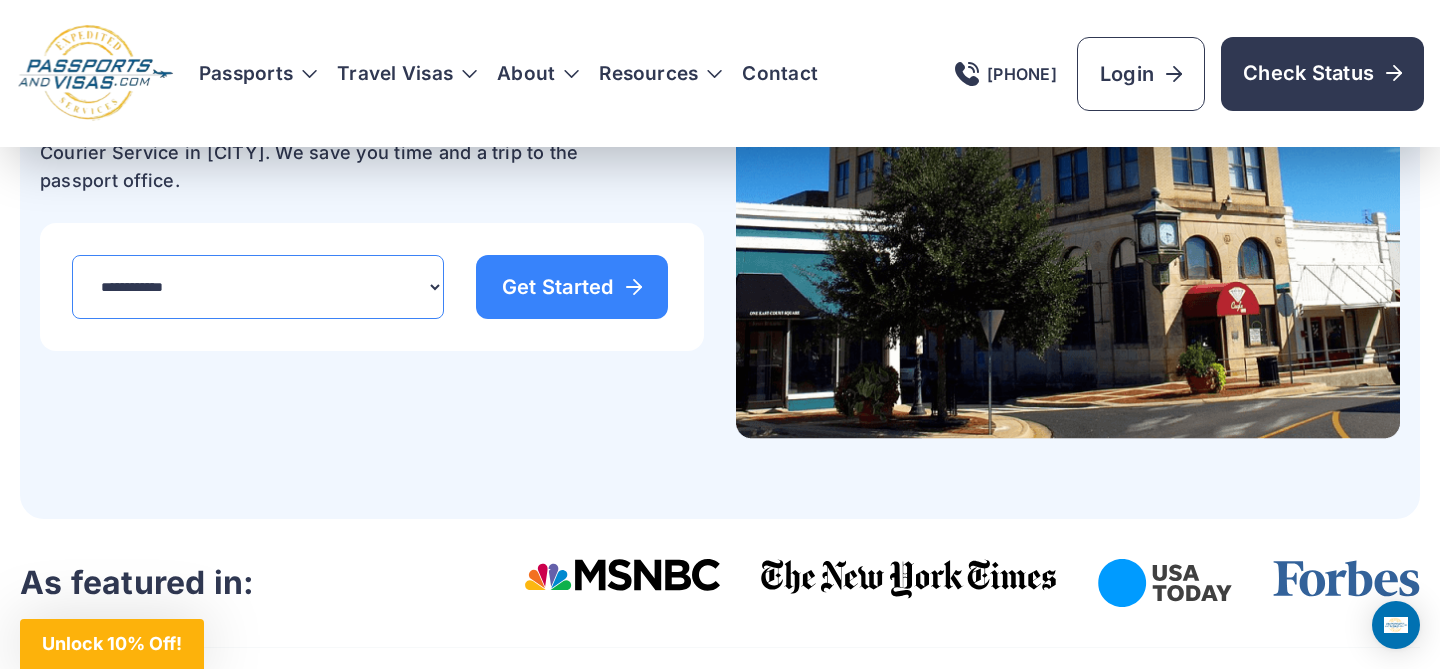 select on "*******" 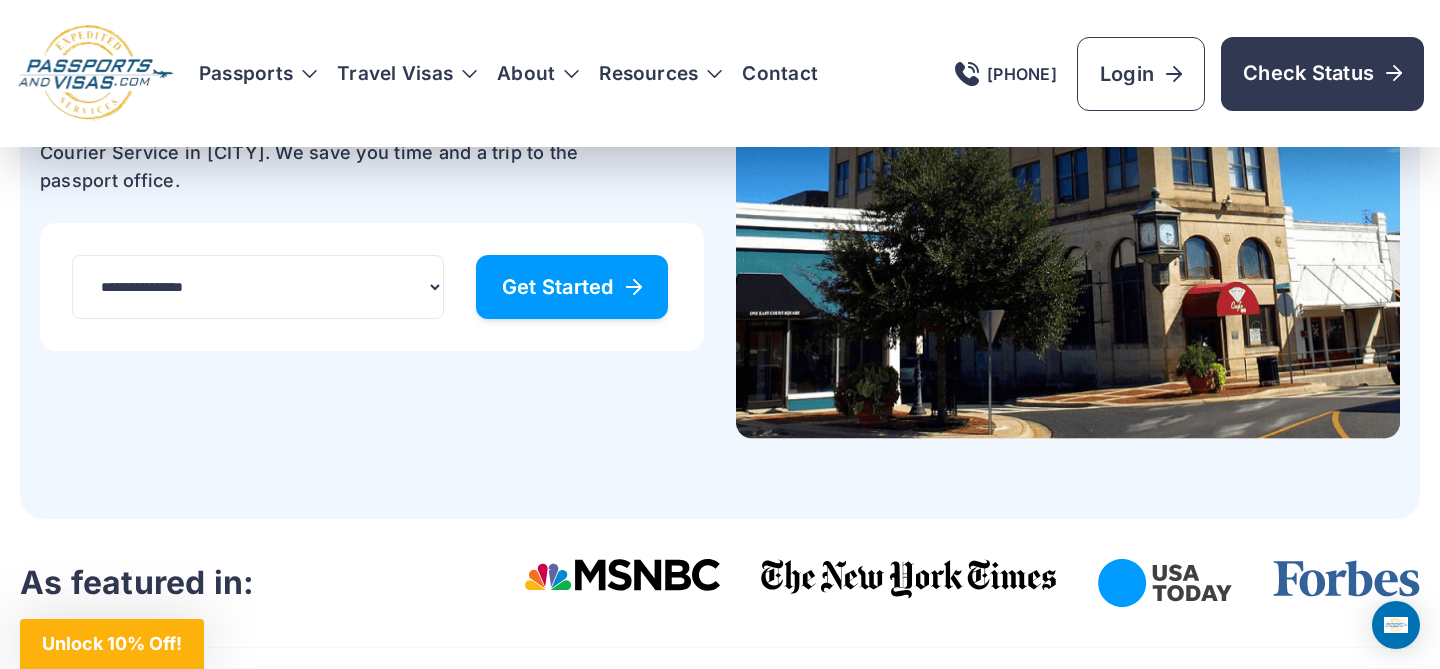 click on "Get Started" at bounding box center (572, 287) 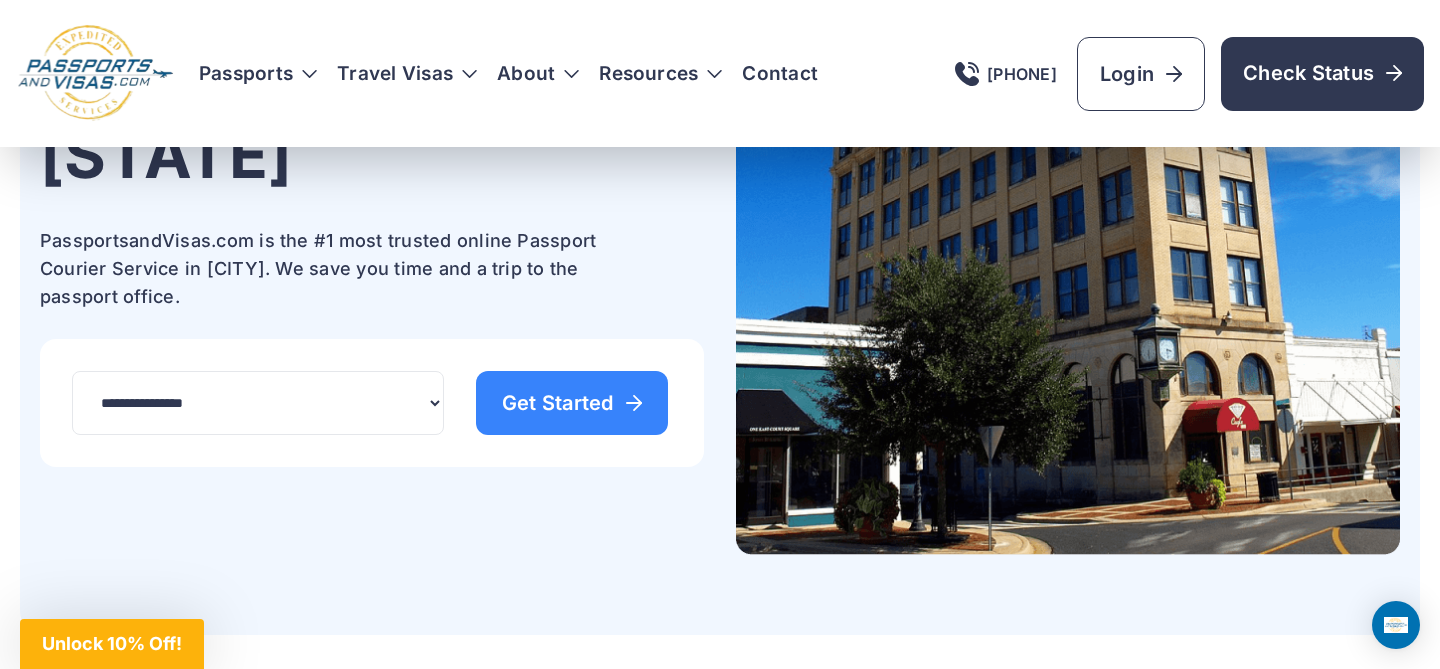 scroll, scrollTop: 403, scrollLeft: 0, axis: vertical 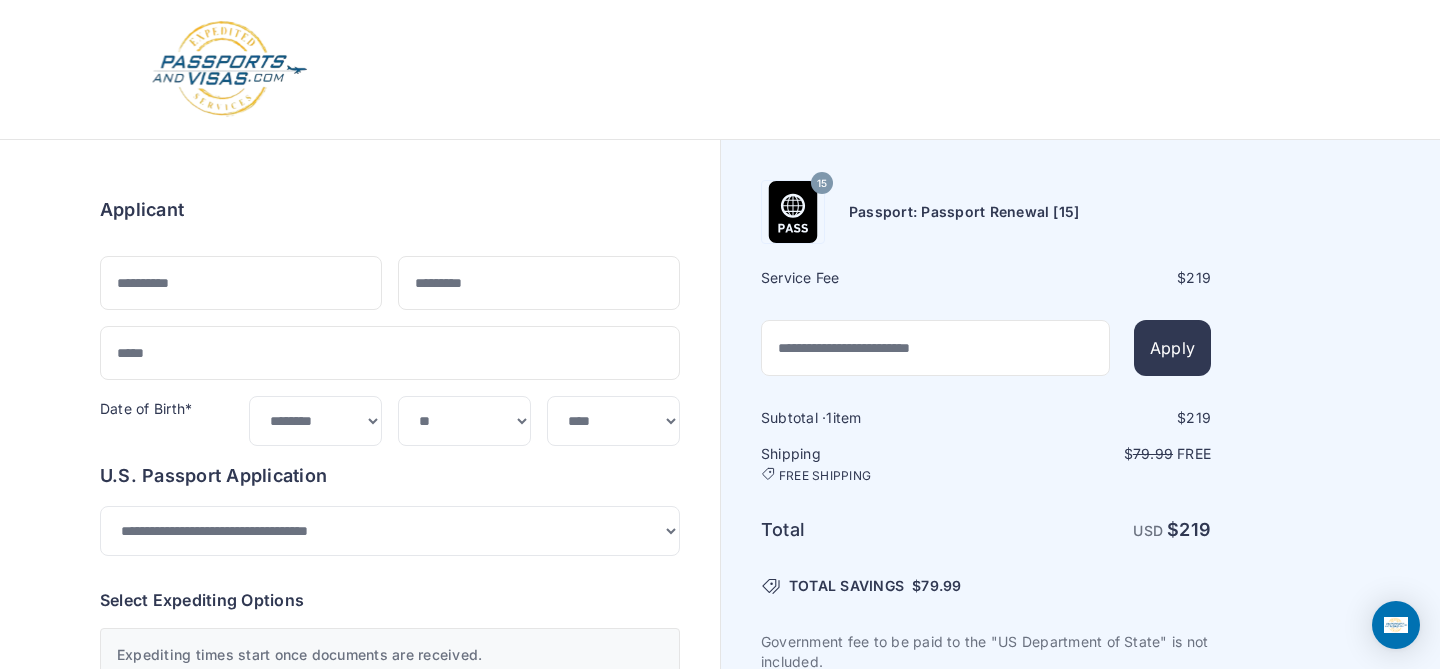 select on "**" 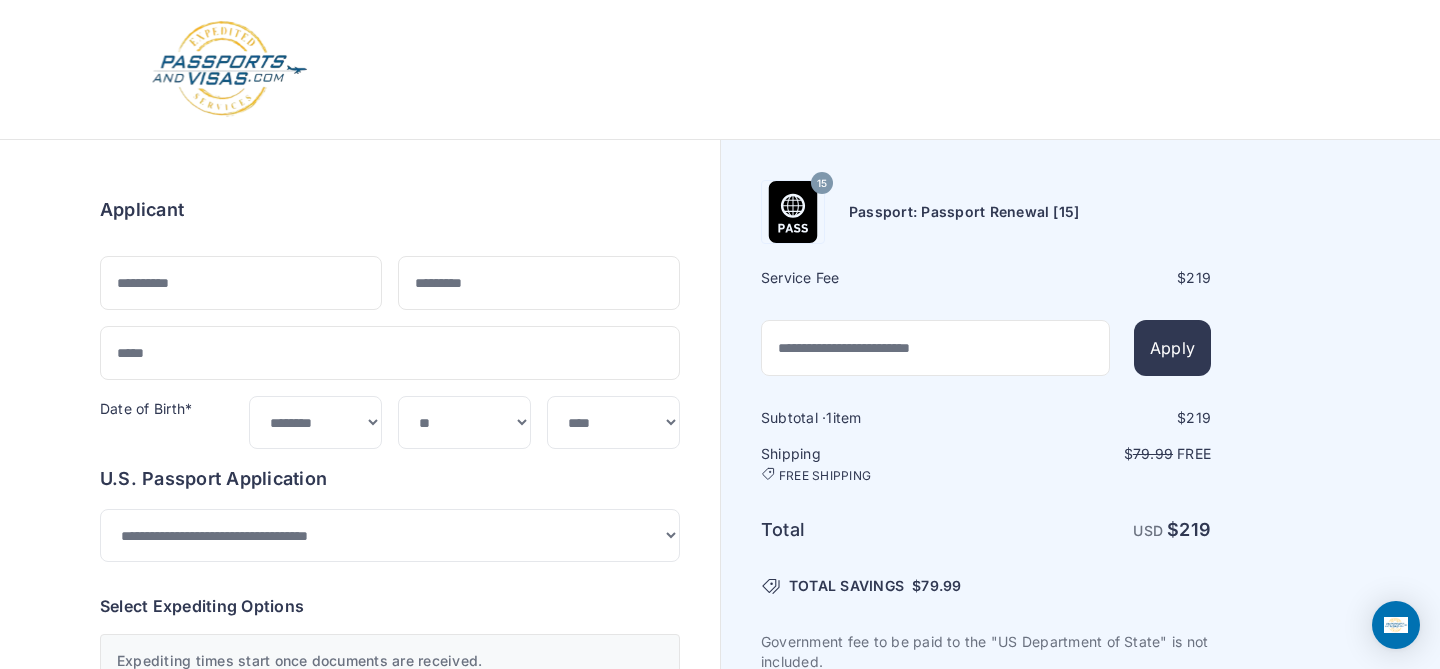 scroll, scrollTop: 0, scrollLeft: 0, axis: both 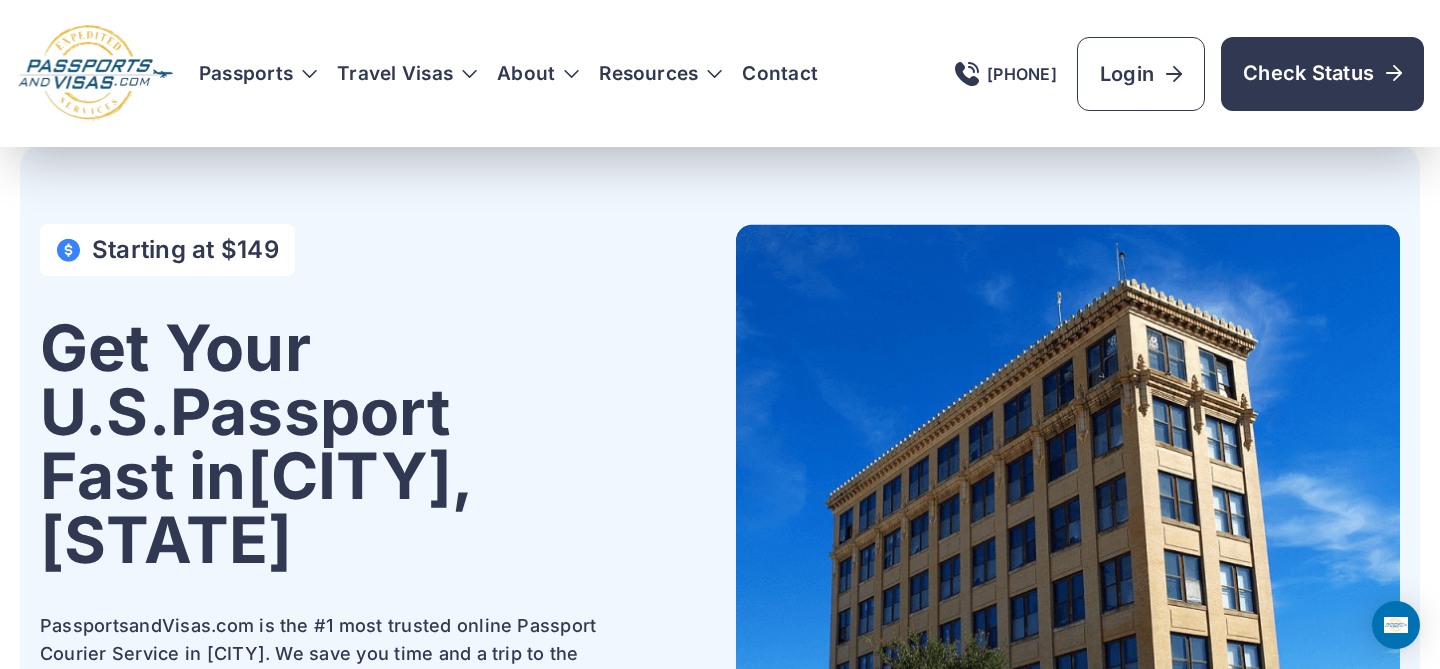 select on "*******" 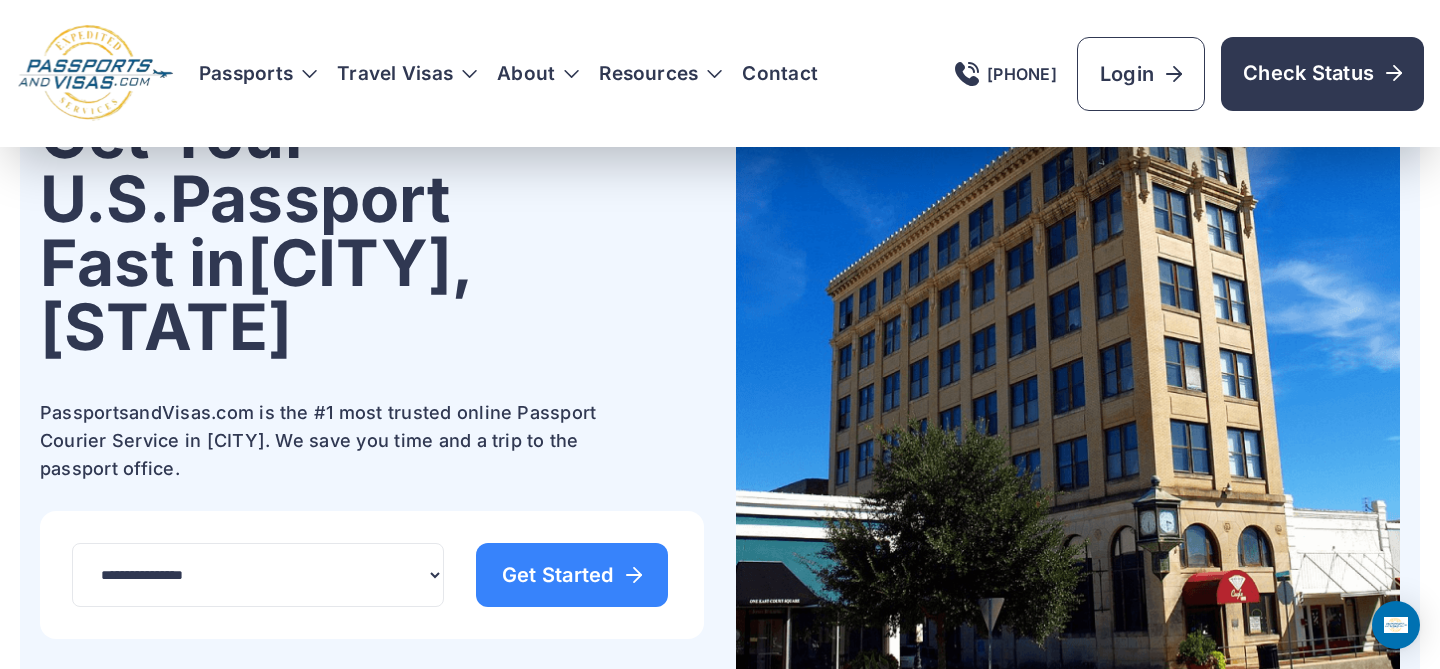 scroll, scrollTop: 0, scrollLeft: 0, axis: both 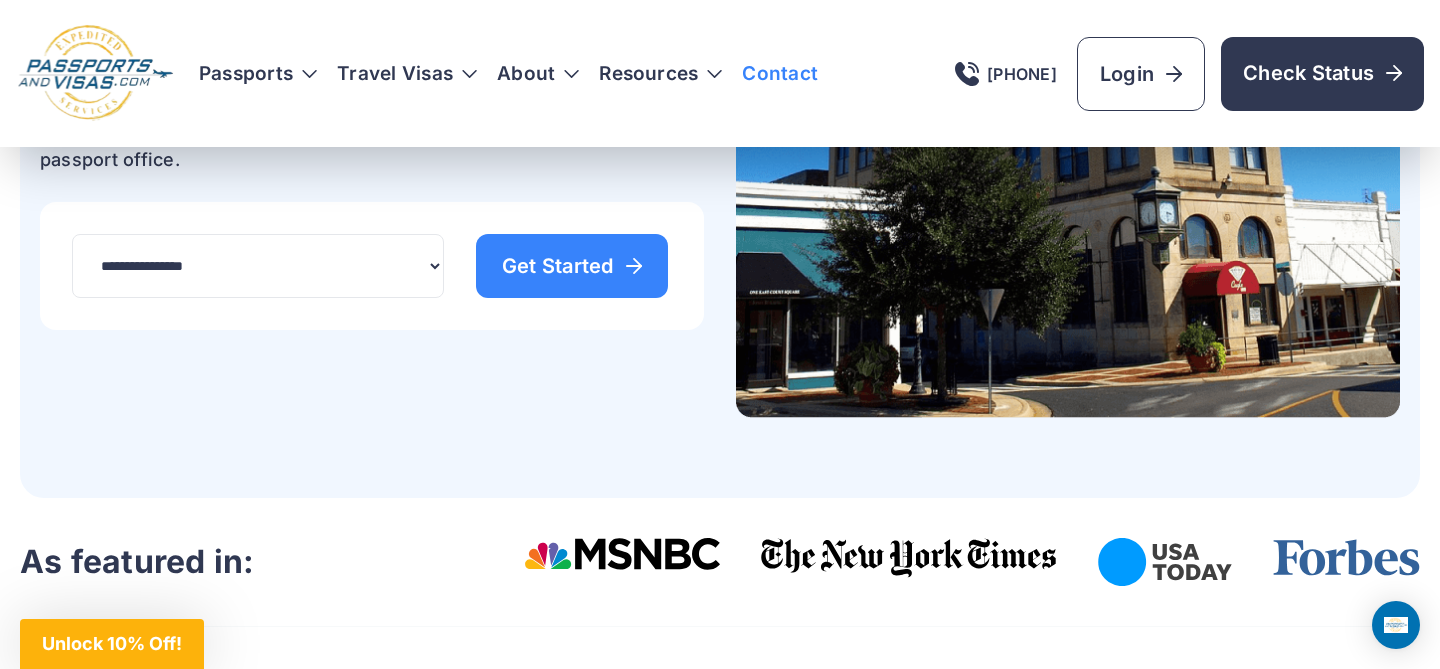 click on "Contact" at bounding box center [780, 74] 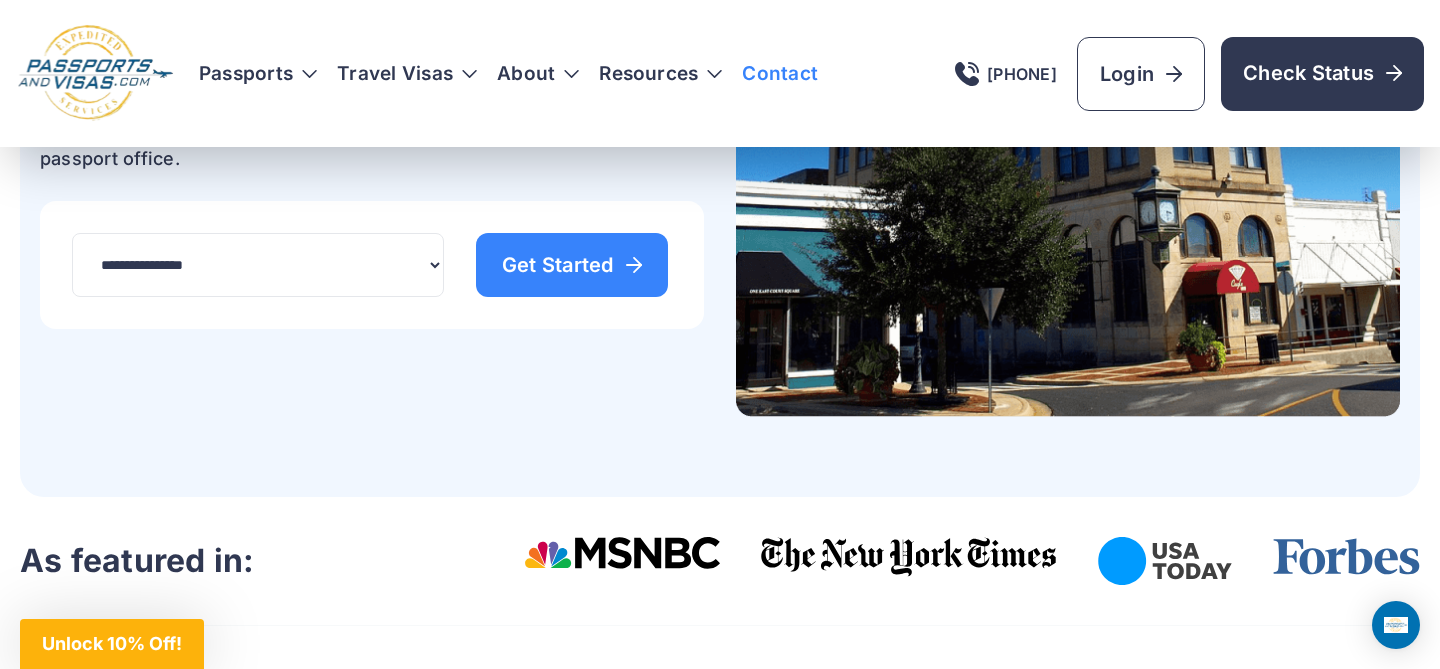 scroll, scrollTop: 523, scrollLeft: 0, axis: vertical 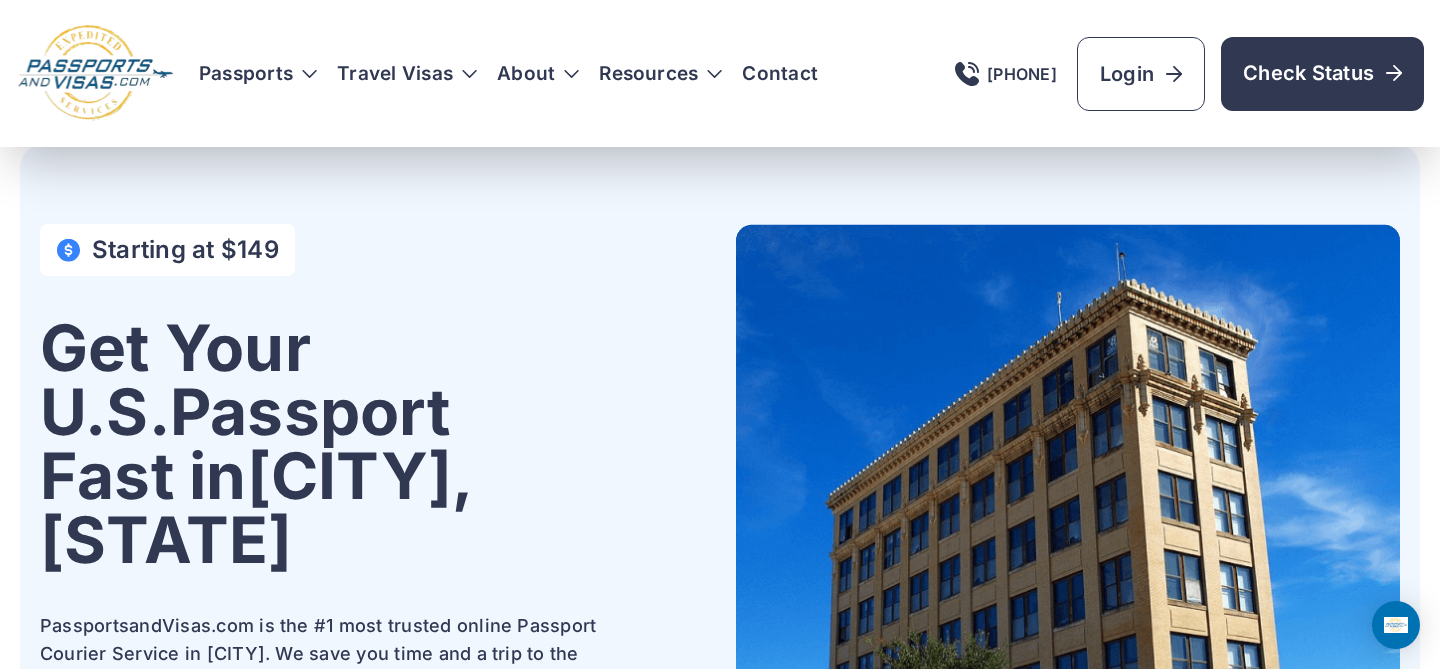 select on "*******" 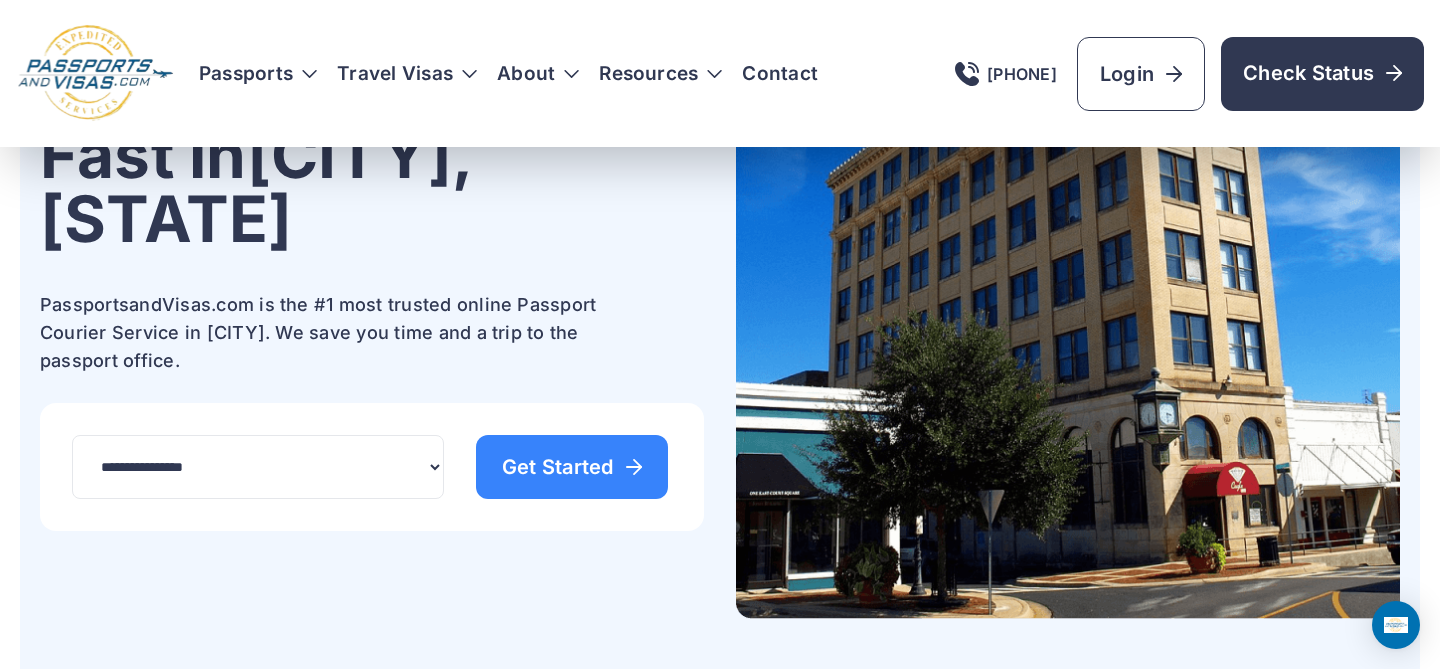 scroll, scrollTop: 0, scrollLeft: 0, axis: both 